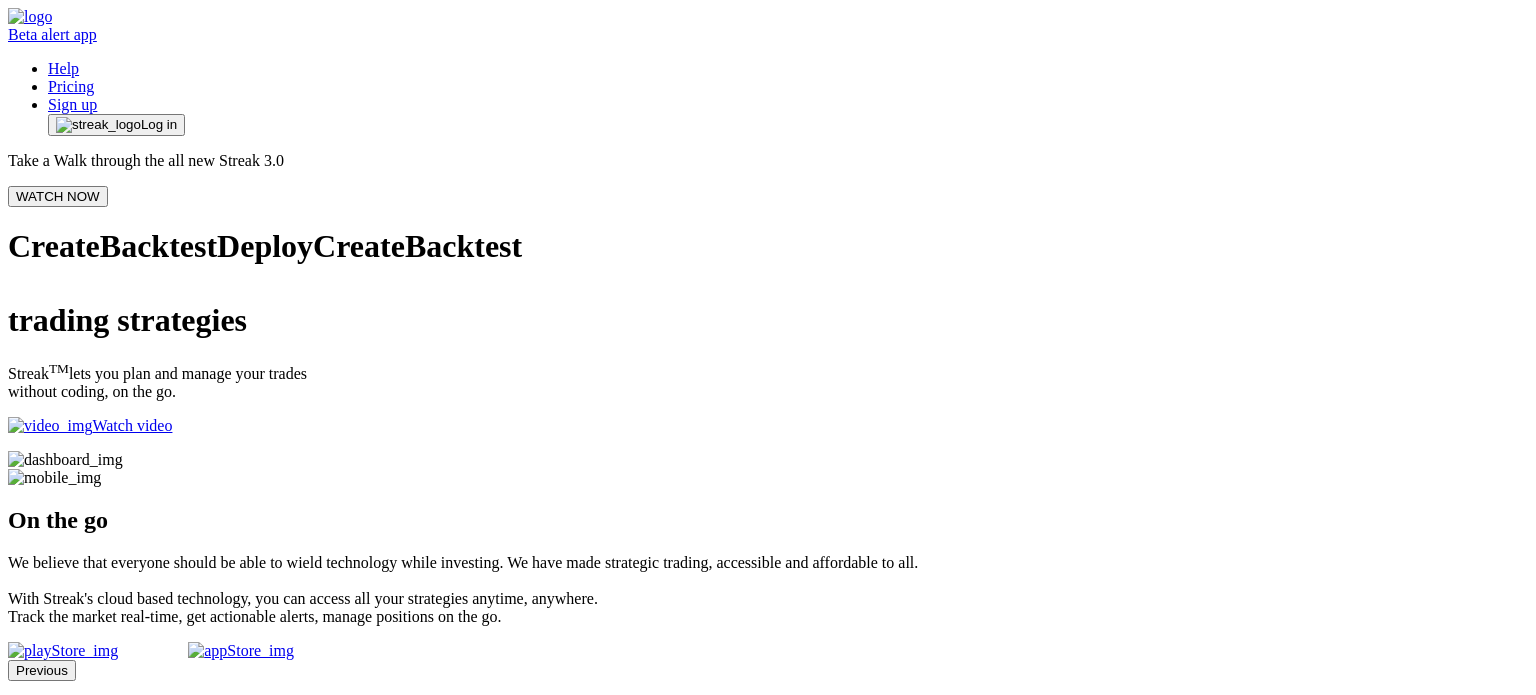 scroll, scrollTop: 0, scrollLeft: 0, axis: both 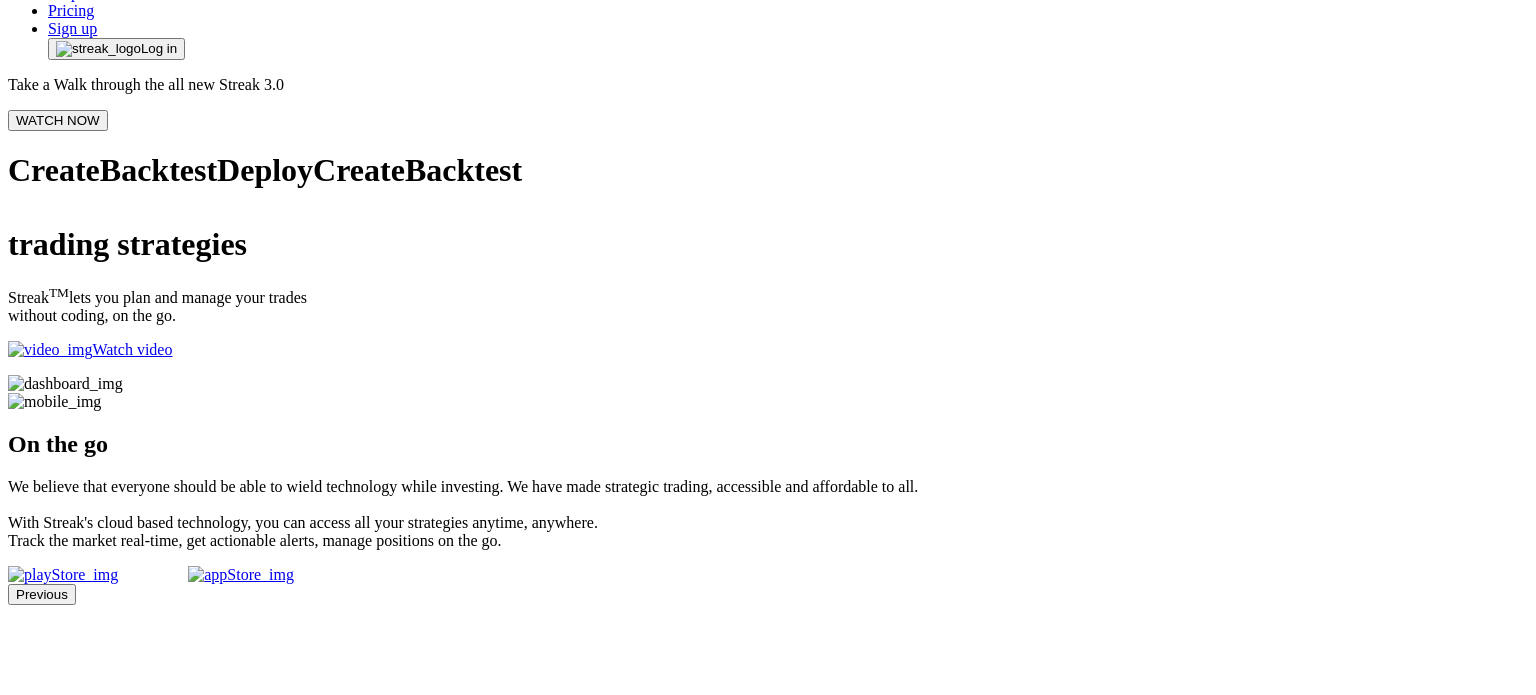 click on "Watch video" at bounding box center (768, 350) 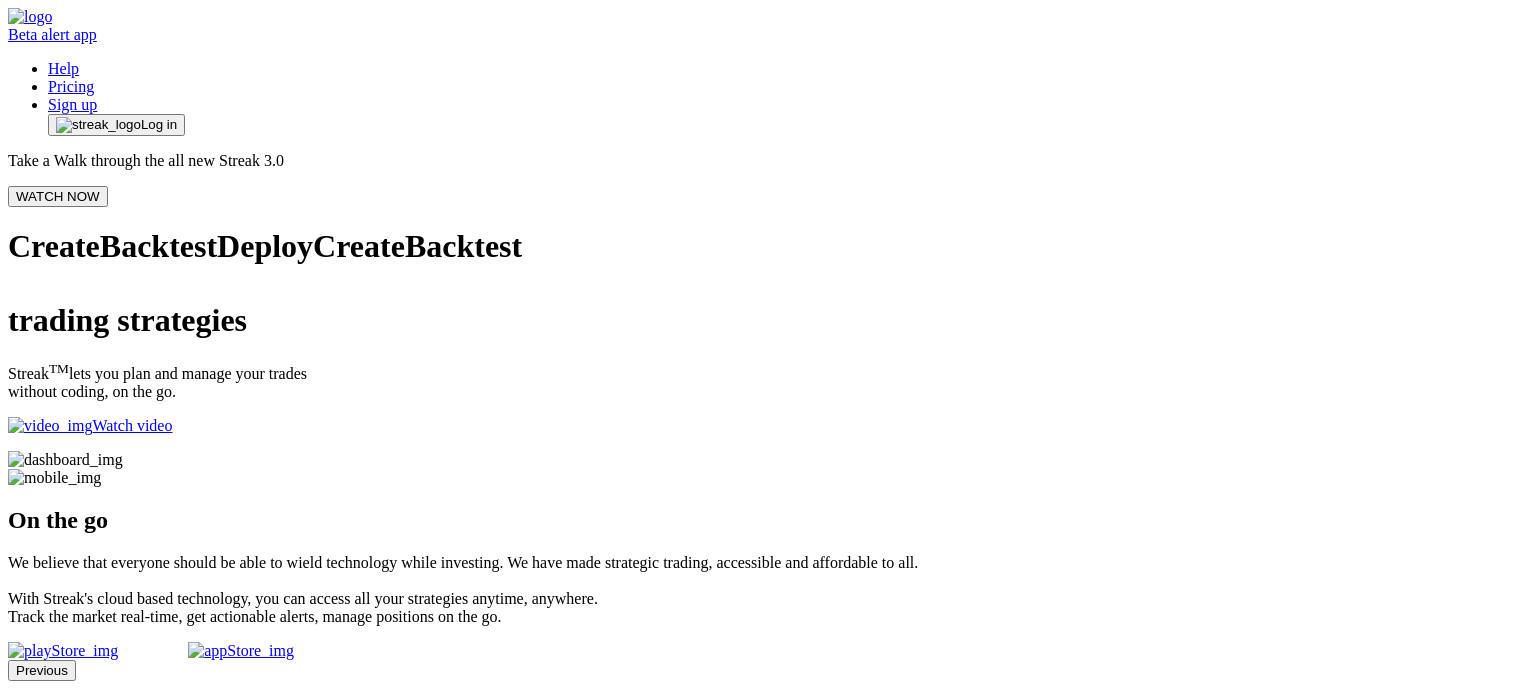 scroll, scrollTop: 0, scrollLeft: 0, axis: both 